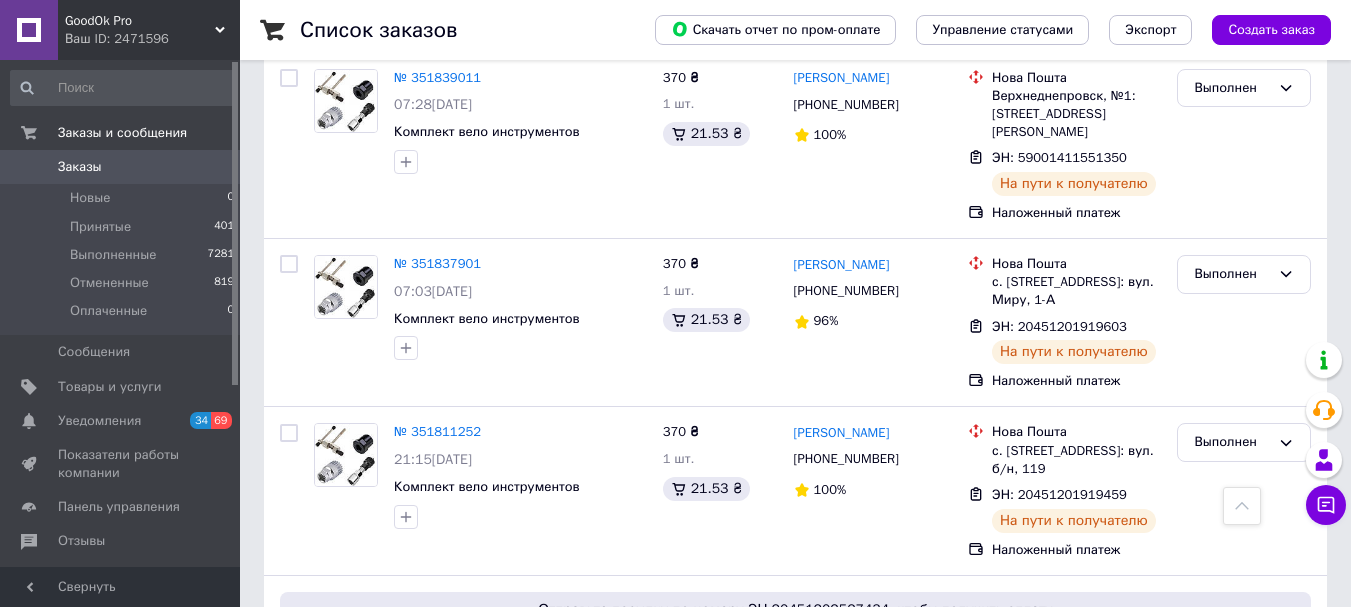 scroll, scrollTop: 3864, scrollLeft: 0, axis: vertical 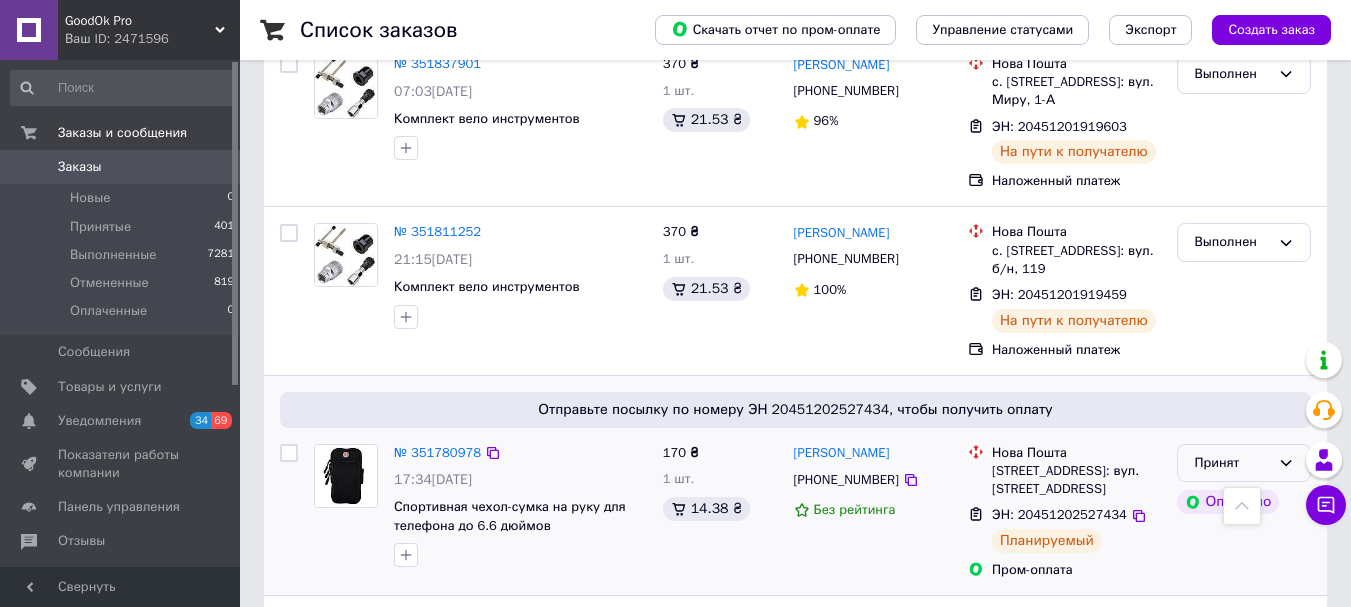 click 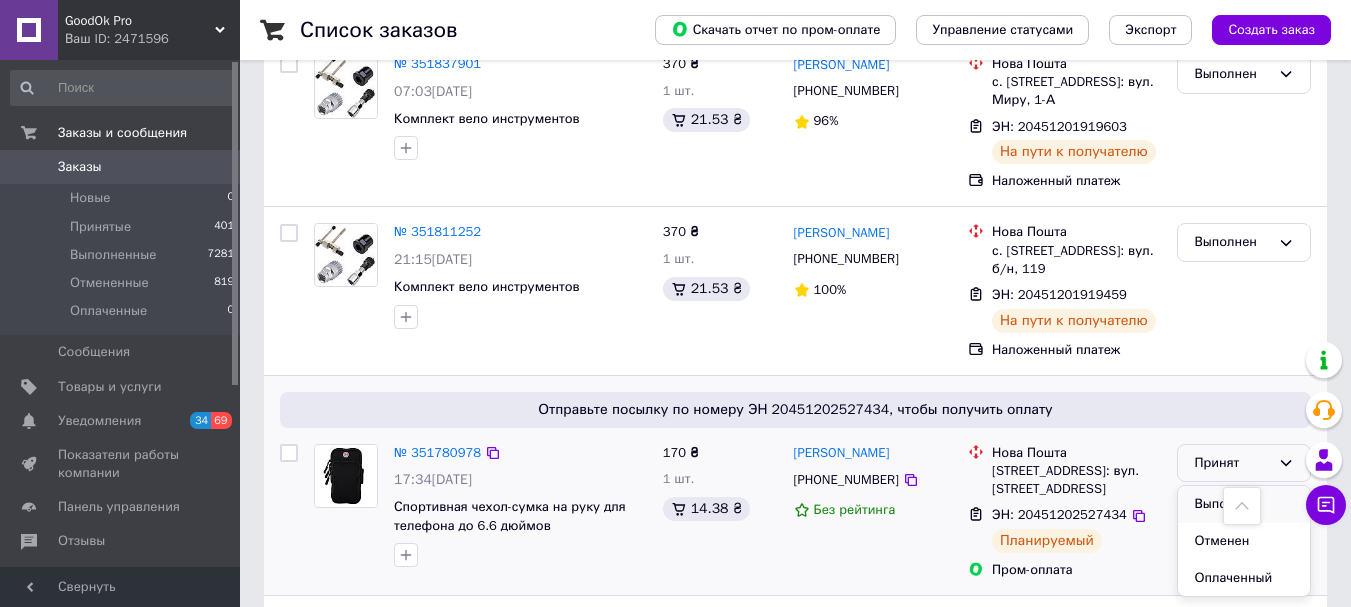 click on "Выполнен" at bounding box center [1244, 504] 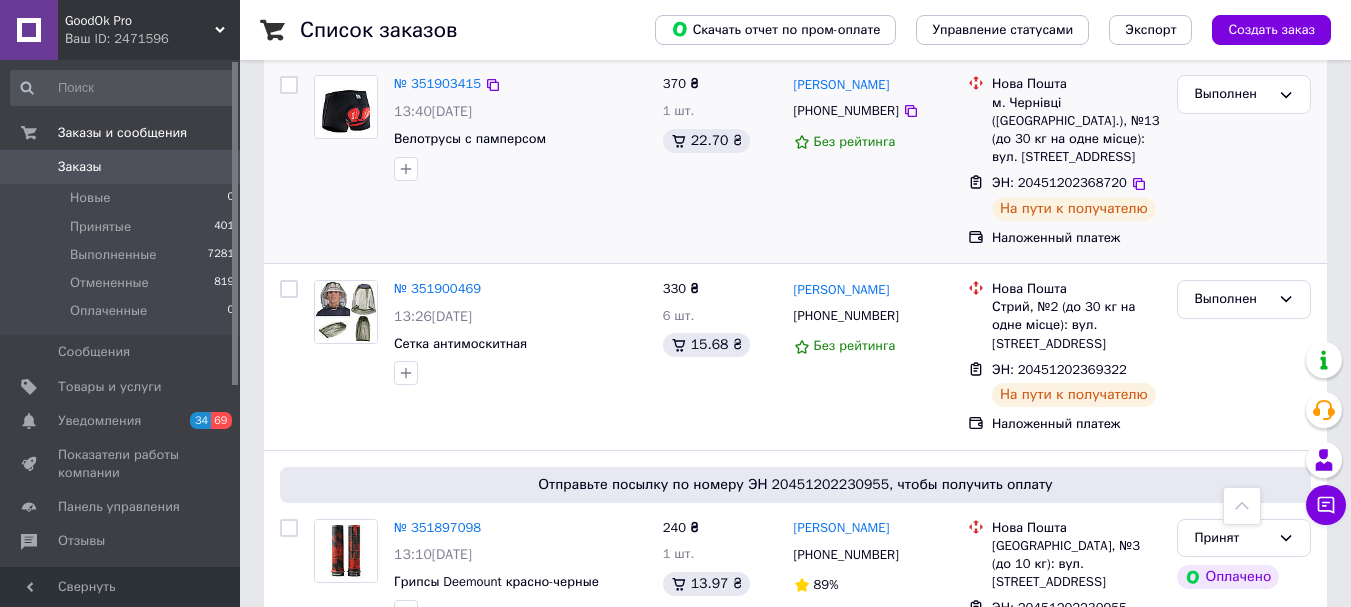 scroll, scrollTop: 1464, scrollLeft: 0, axis: vertical 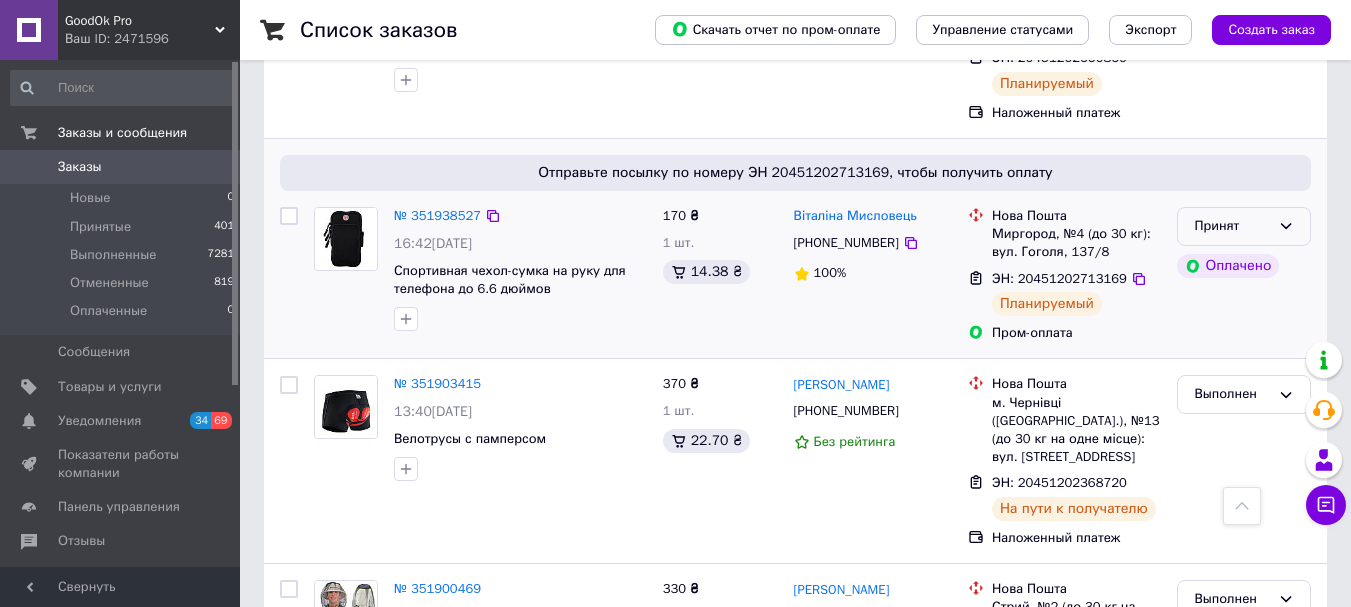 click 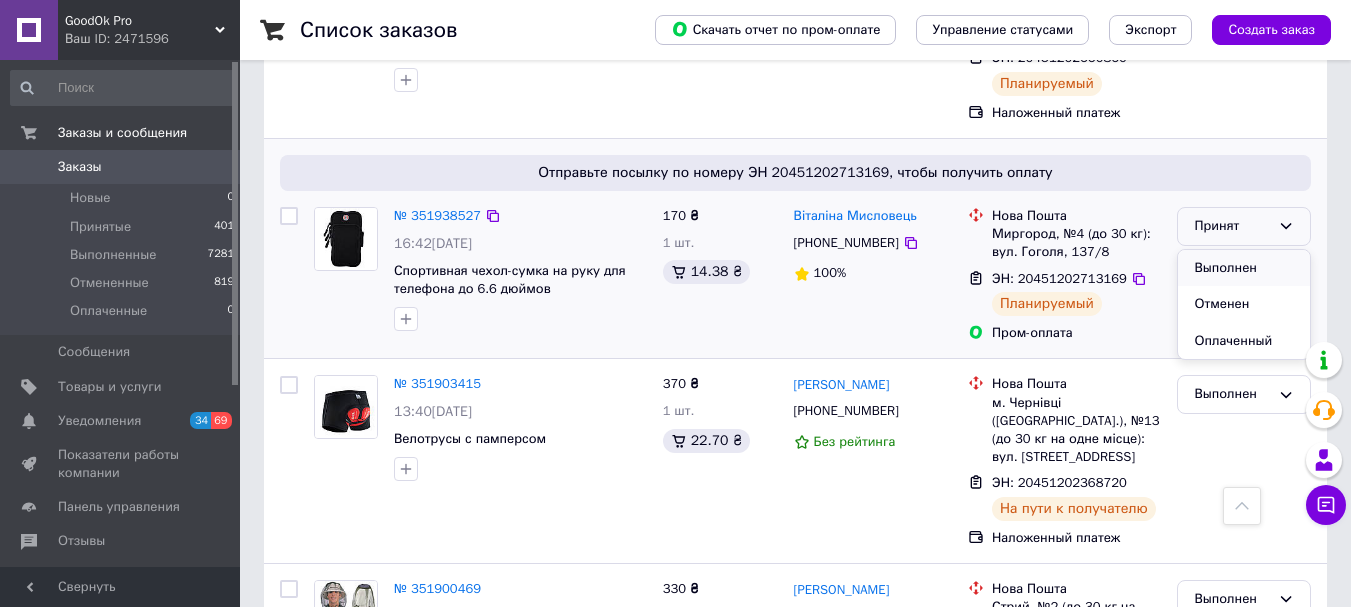 click on "Выполнен" at bounding box center [1244, 268] 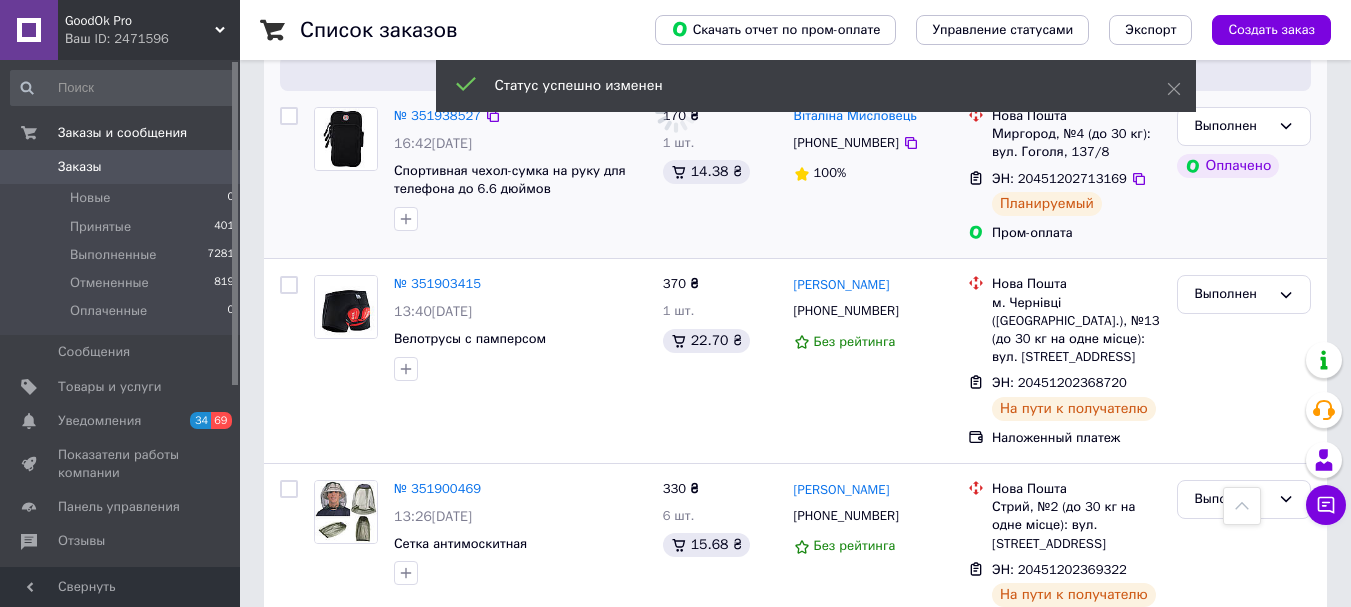 scroll, scrollTop: 1864, scrollLeft: 0, axis: vertical 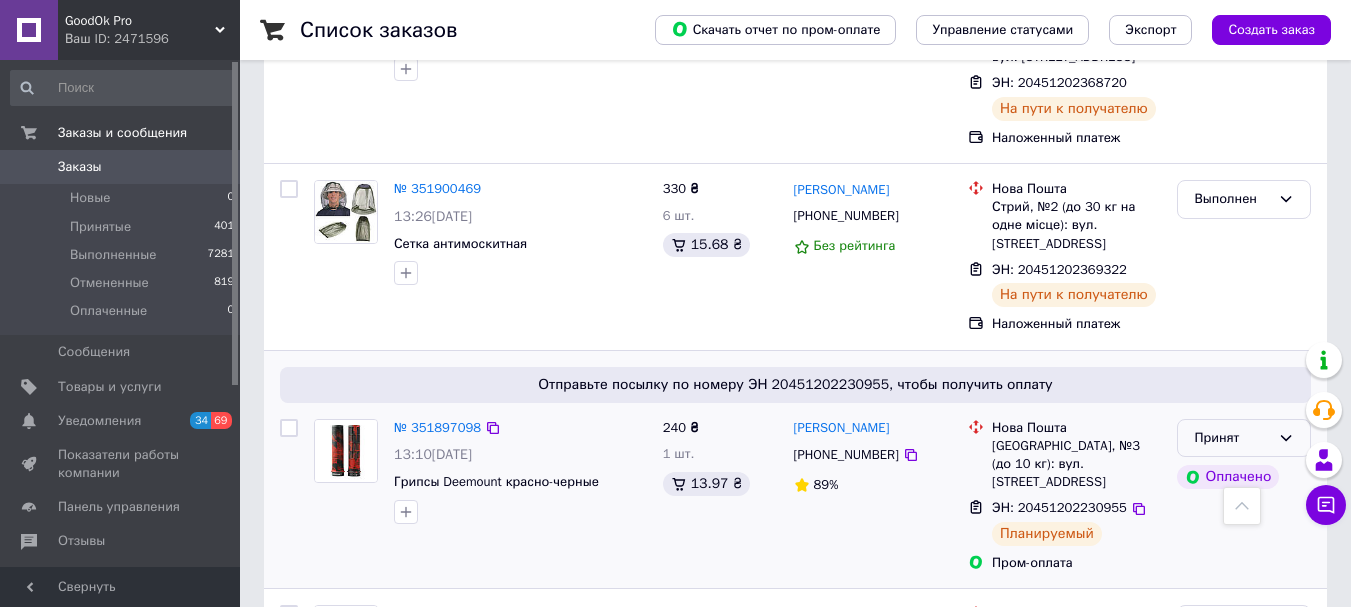click on "Принят" at bounding box center [1232, 438] 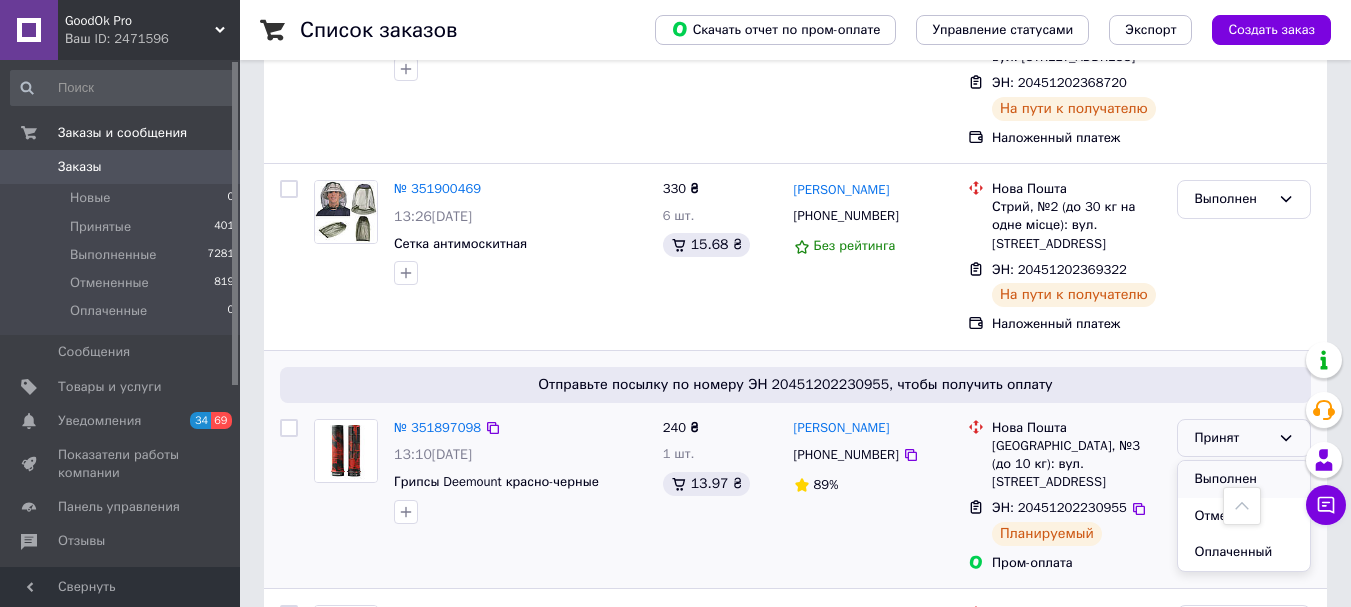 click on "Выполнен" at bounding box center (1244, 479) 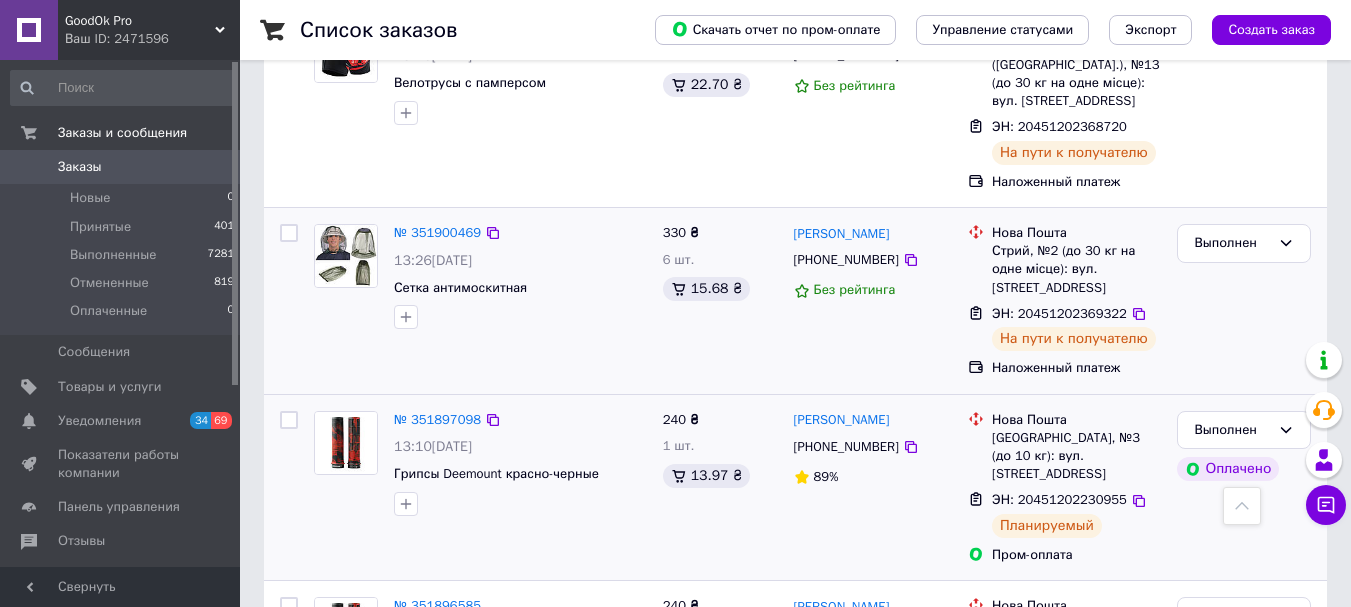 scroll, scrollTop: 1112, scrollLeft: 0, axis: vertical 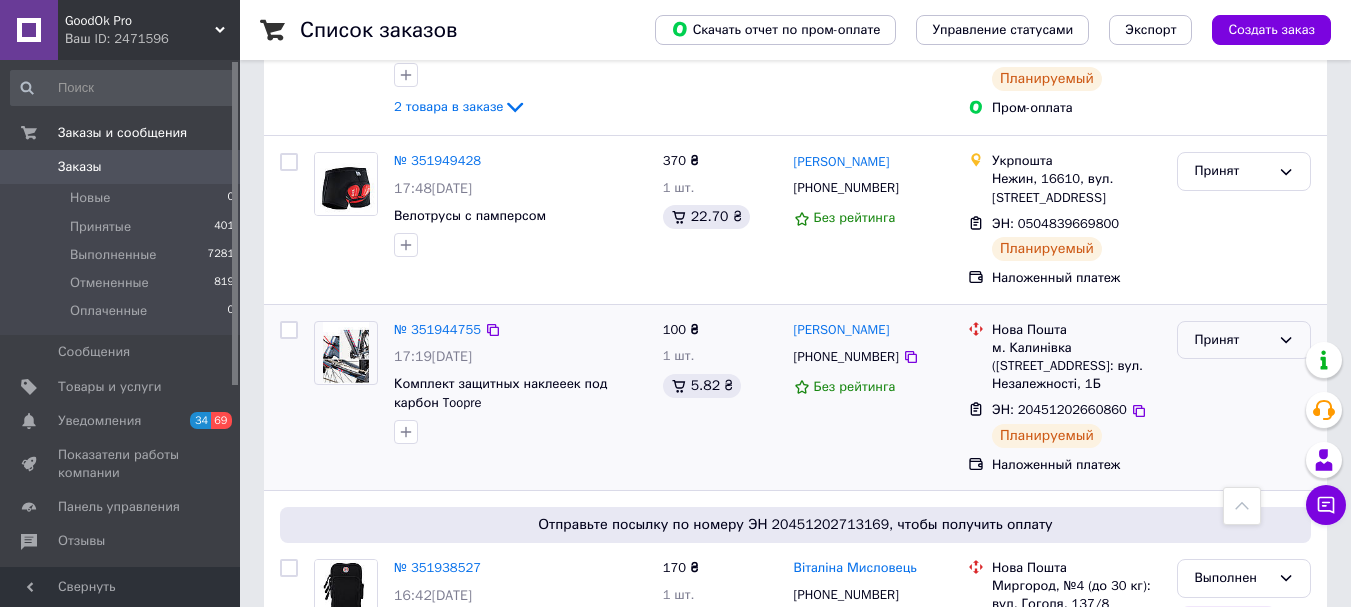 click on "Принят" at bounding box center [1232, 340] 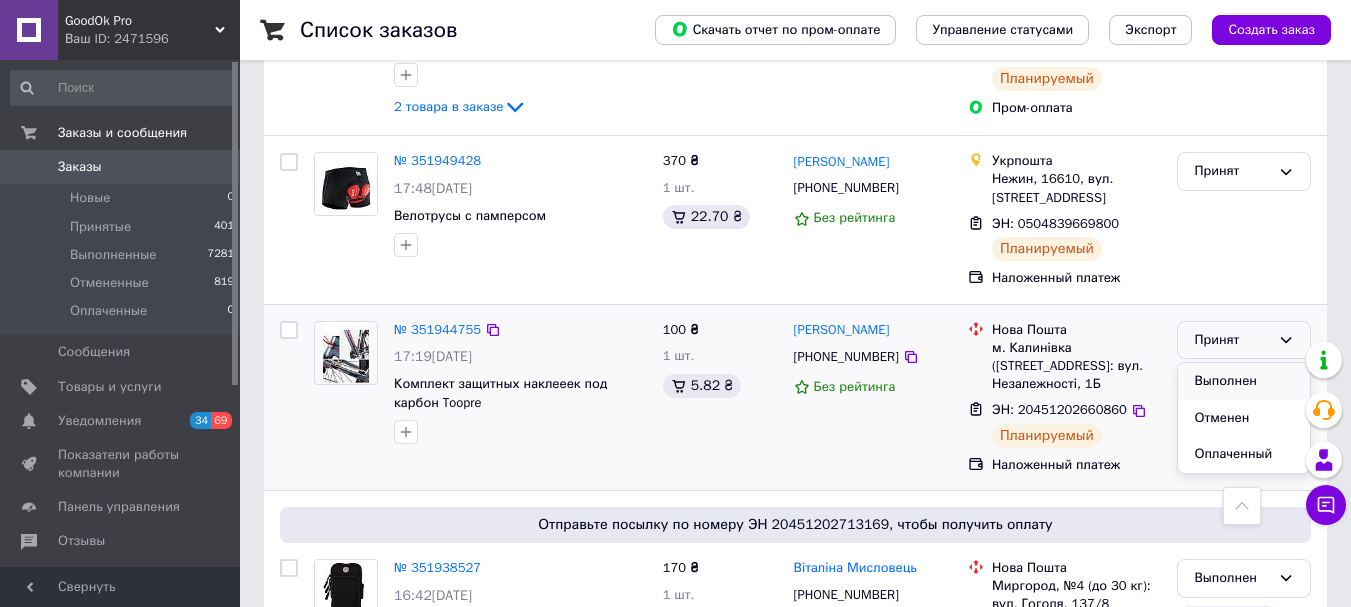 click on "Выполнен" at bounding box center [1244, 381] 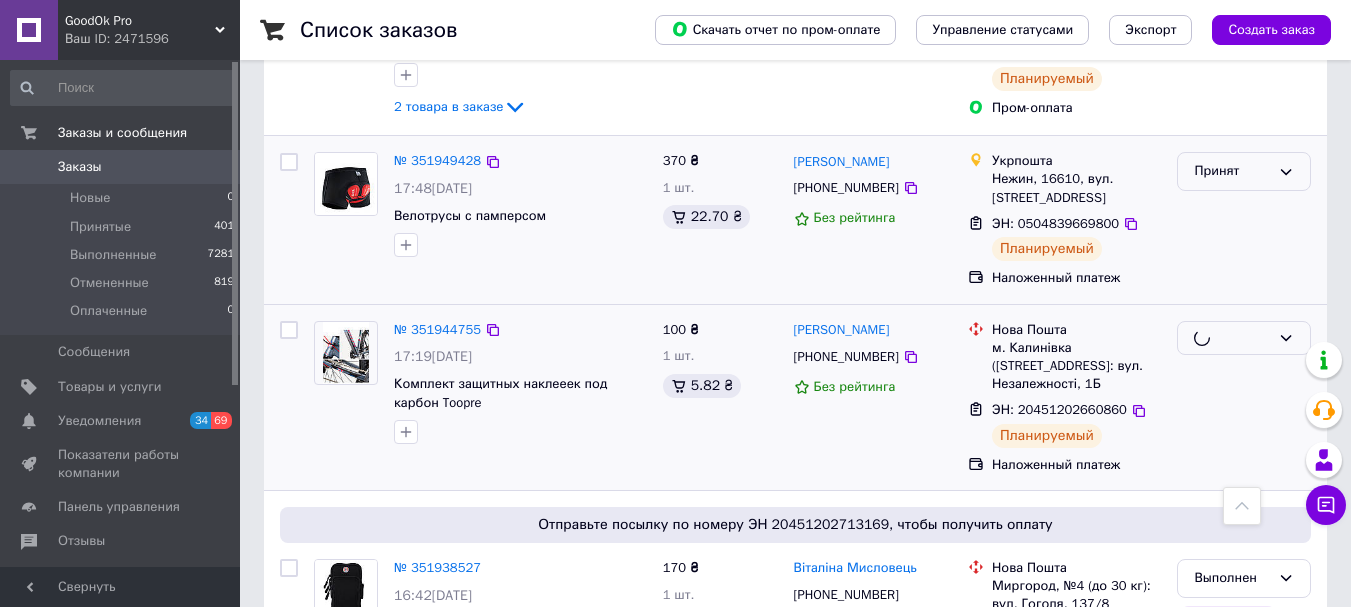 click on "Принят" at bounding box center [1232, 171] 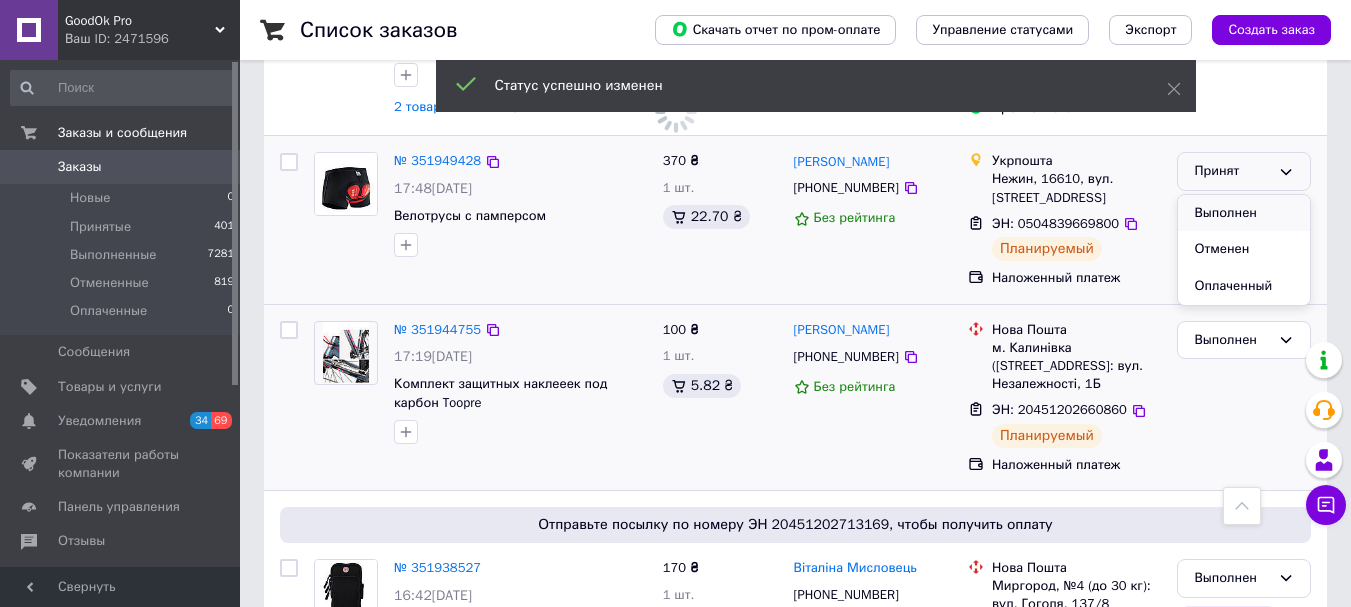 click on "Выполнен" at bounding box center (1244, 213) 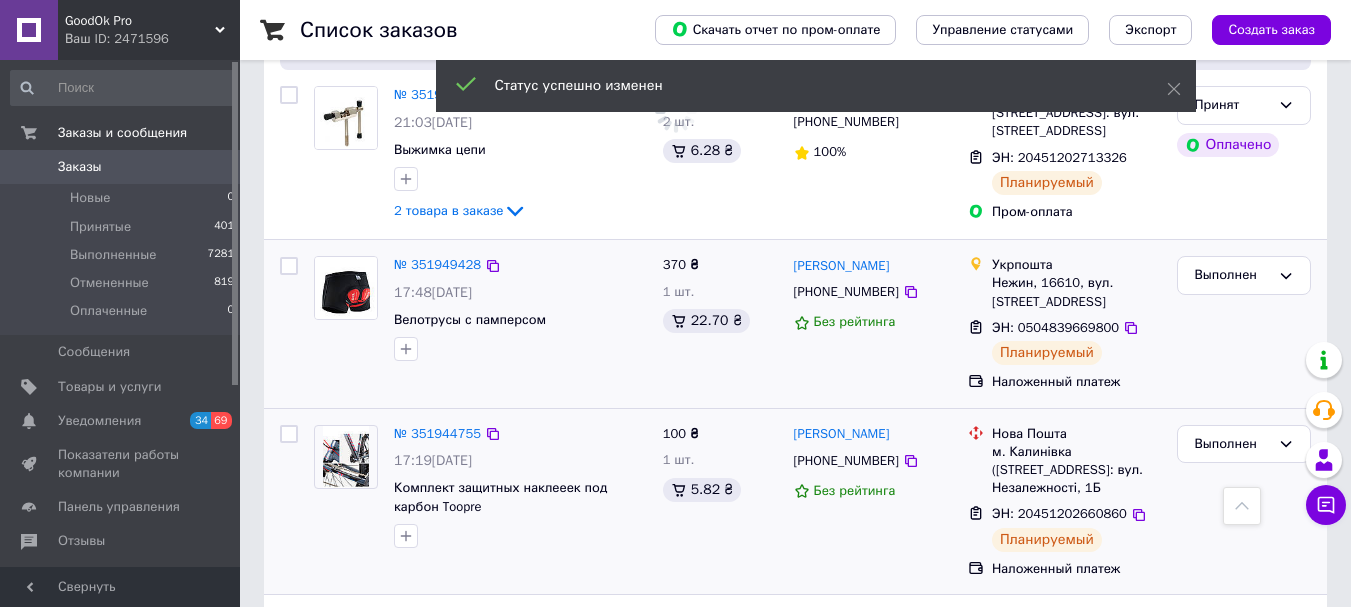 scroll, scrollTop: 860, scrollLeft: 0, axis: vertical 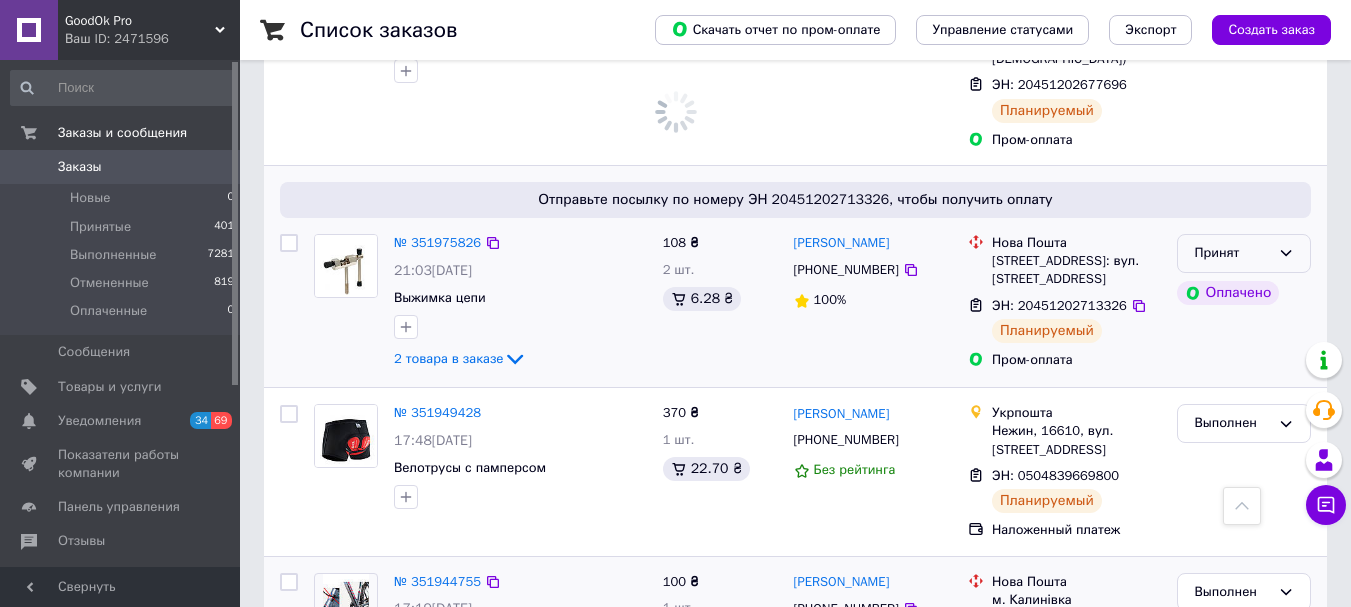 click on "Принят" at bounding box center (1232, 253) 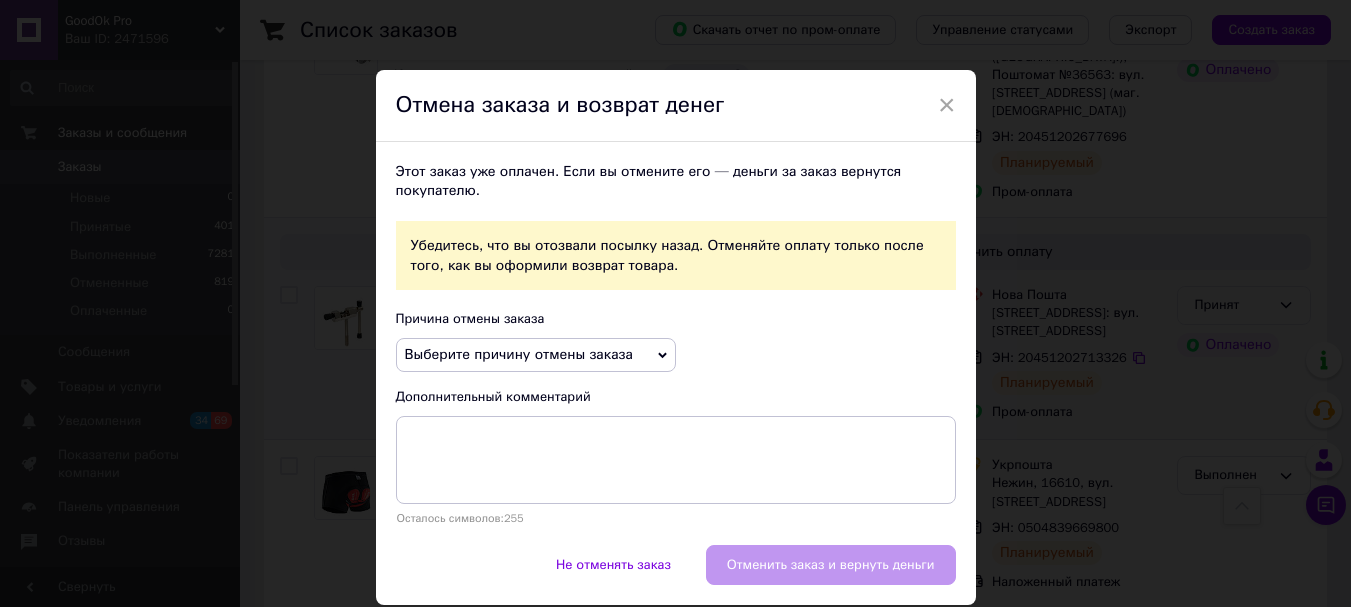 scroll, scrollTop: 860, scrollLeft: 0, axis: vertical 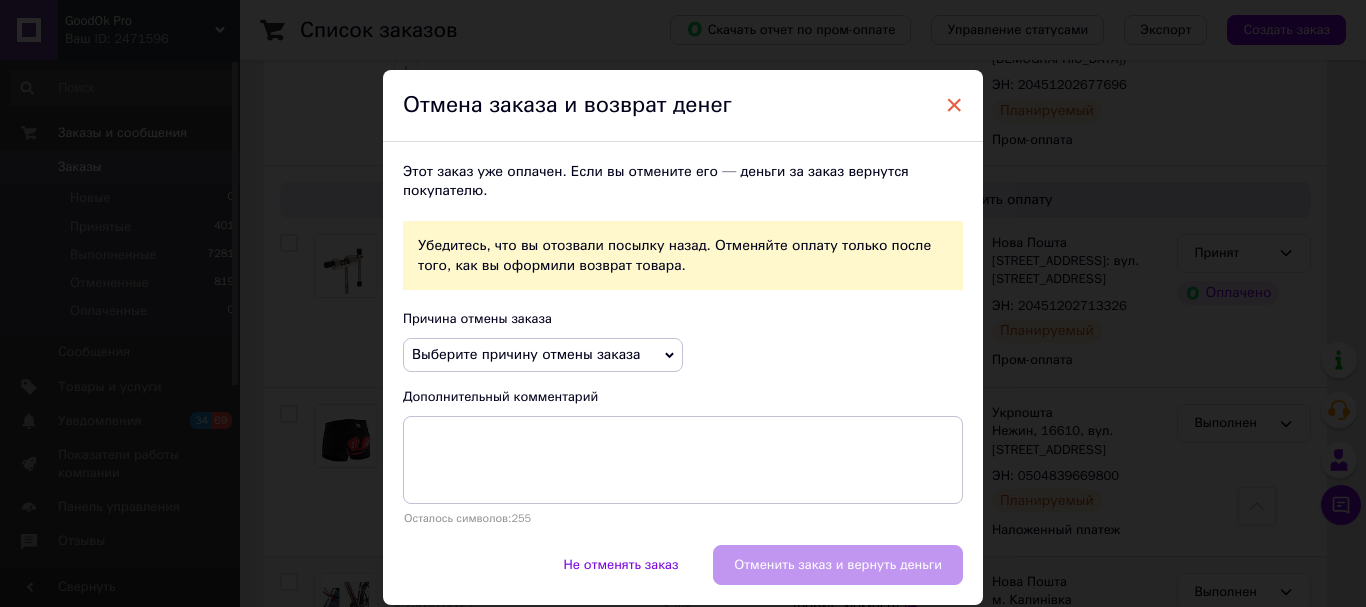 click on "×" at bounding box center [954, 105] 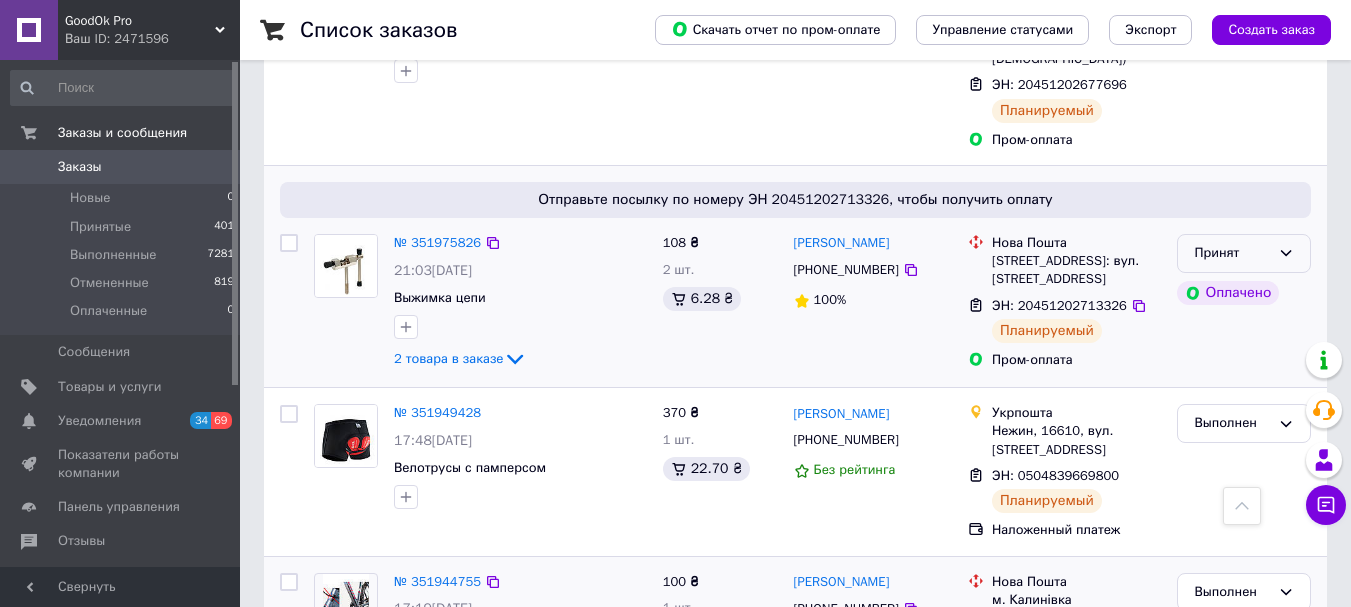 click 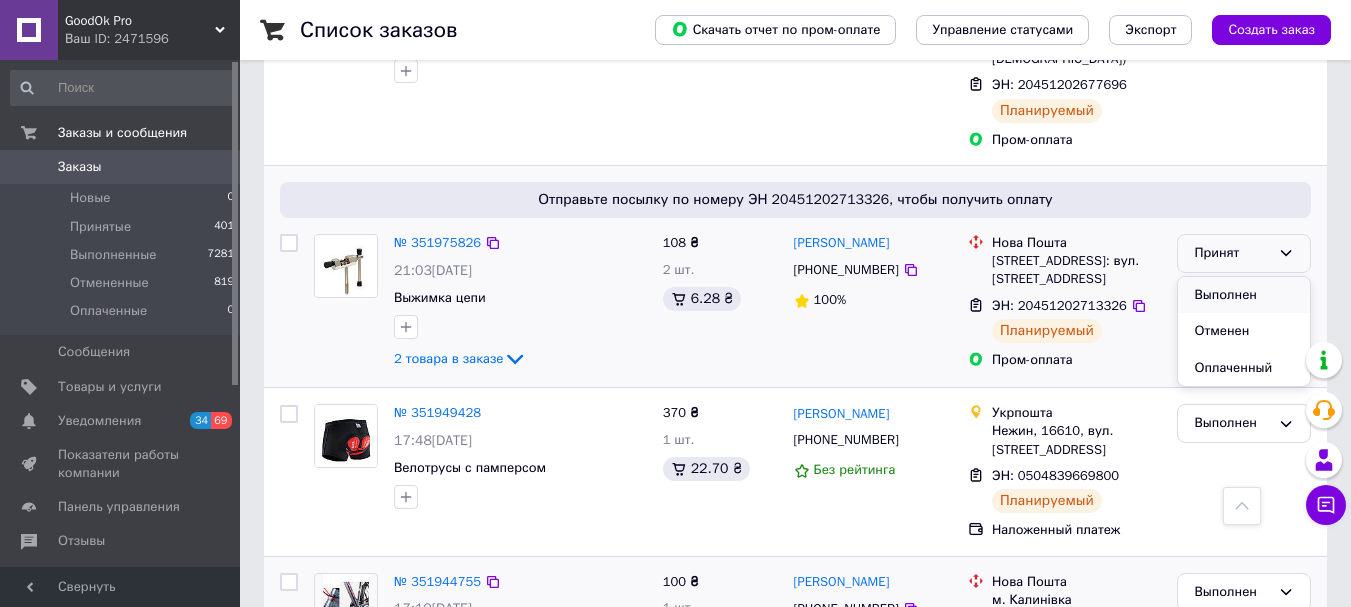 click on "Выполнен" at bounding box center (1244, 295) 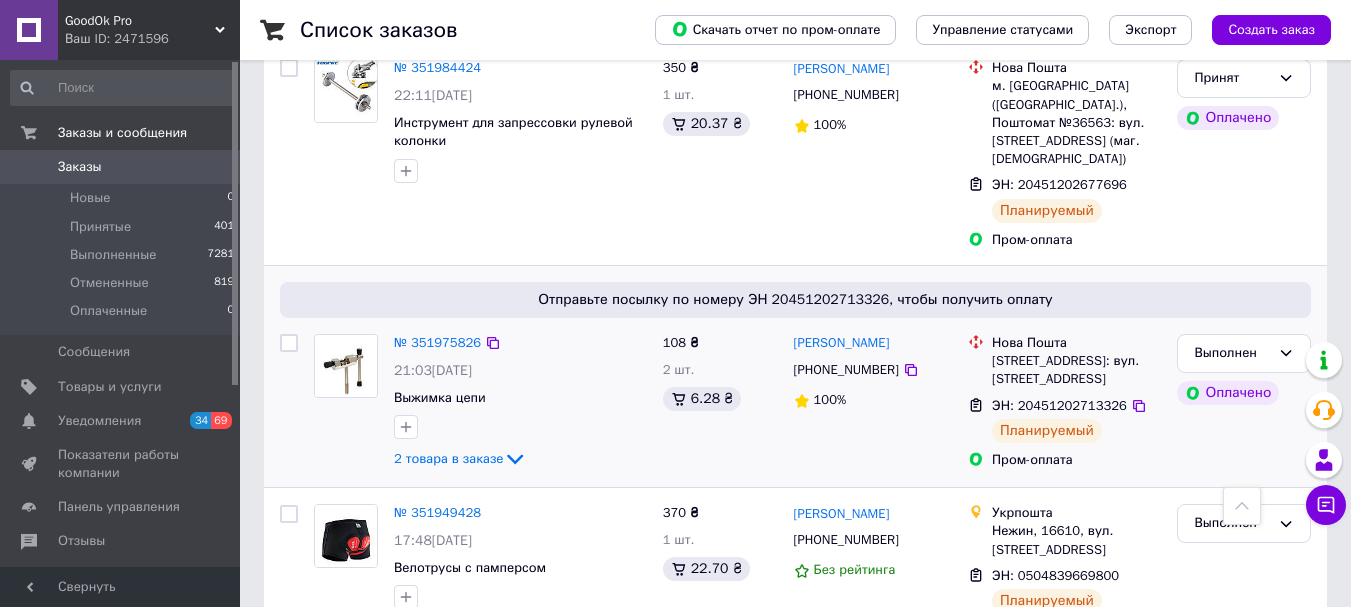 scroll, scrollTop: 660, scrollLeft: 0, axis: vertical 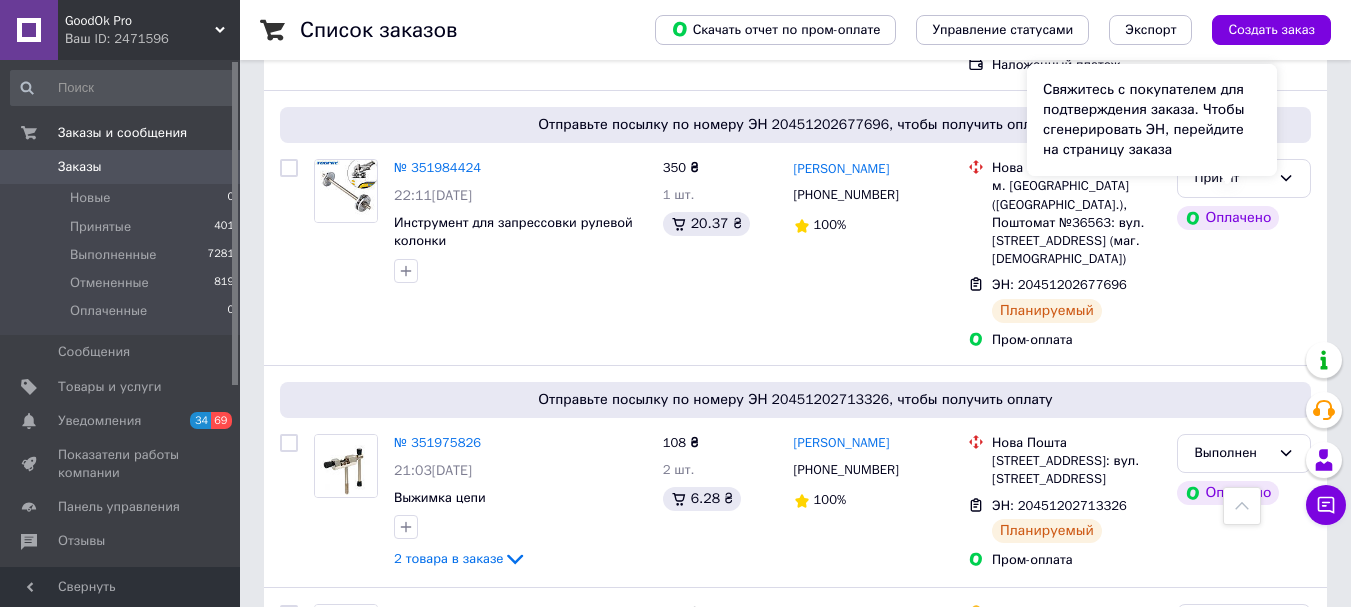 click on "Свяжитесь с покупателем для подтверждения заказа.
Чтобы сгенерировать ЭН, перейдите на страницу заказа" at bounding box center [1152, 120] 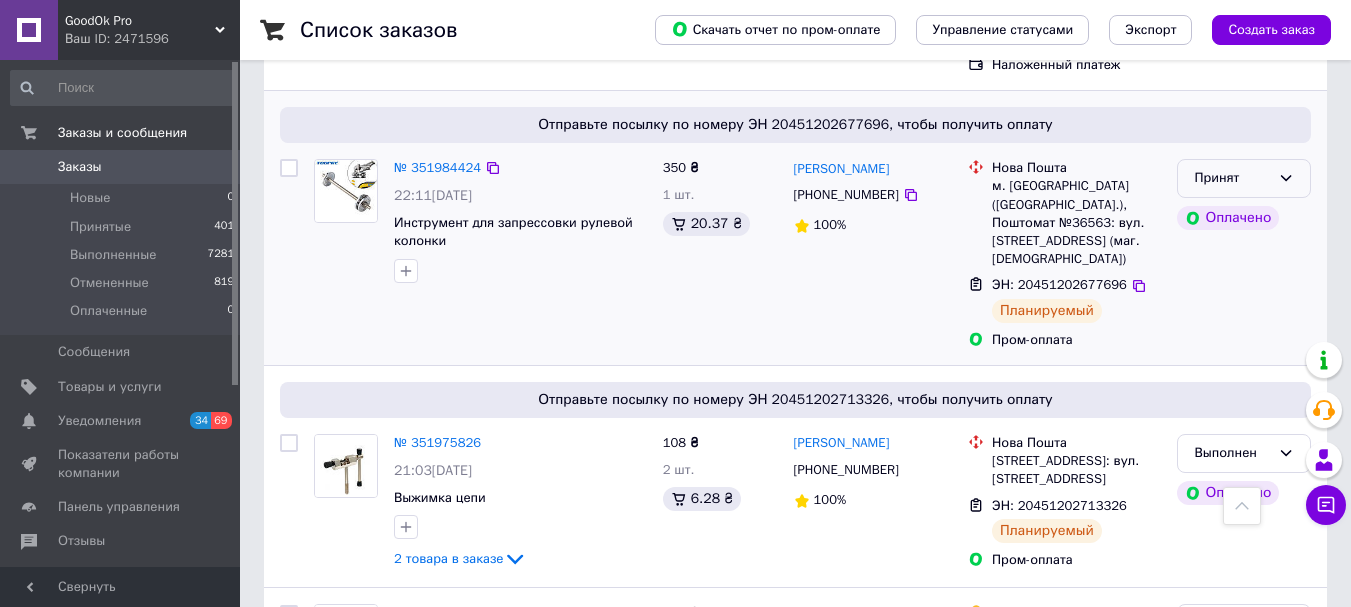 click 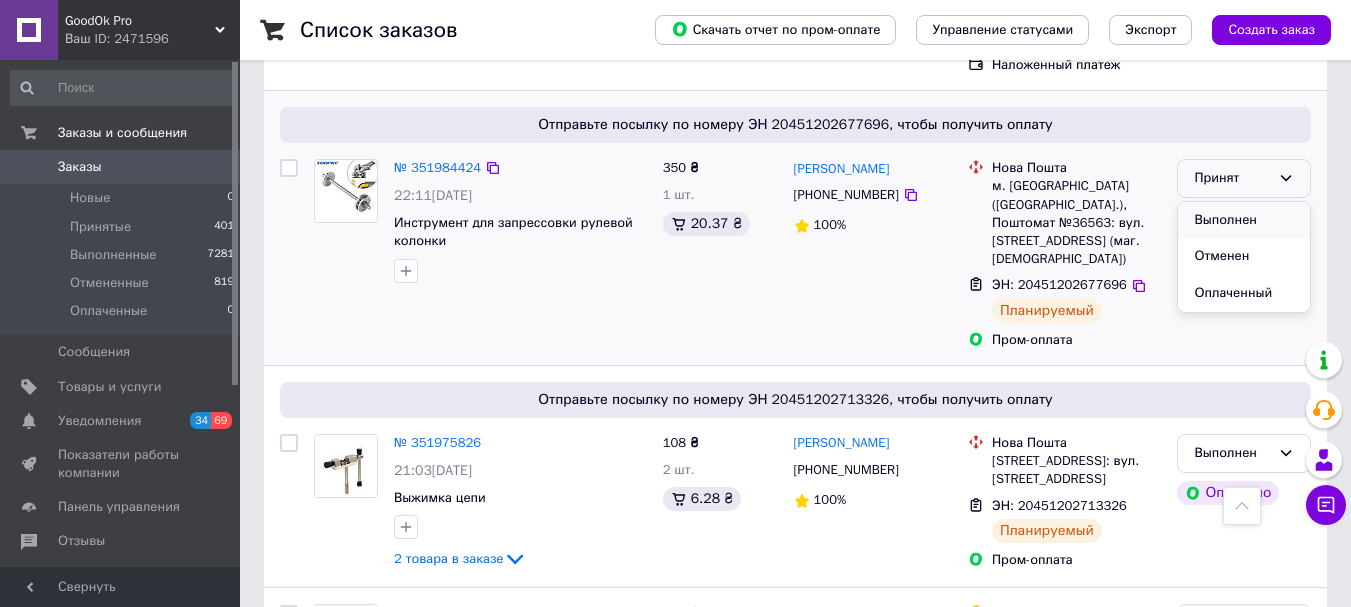 click on "Выполнен" at bounding box center (1244, 220) 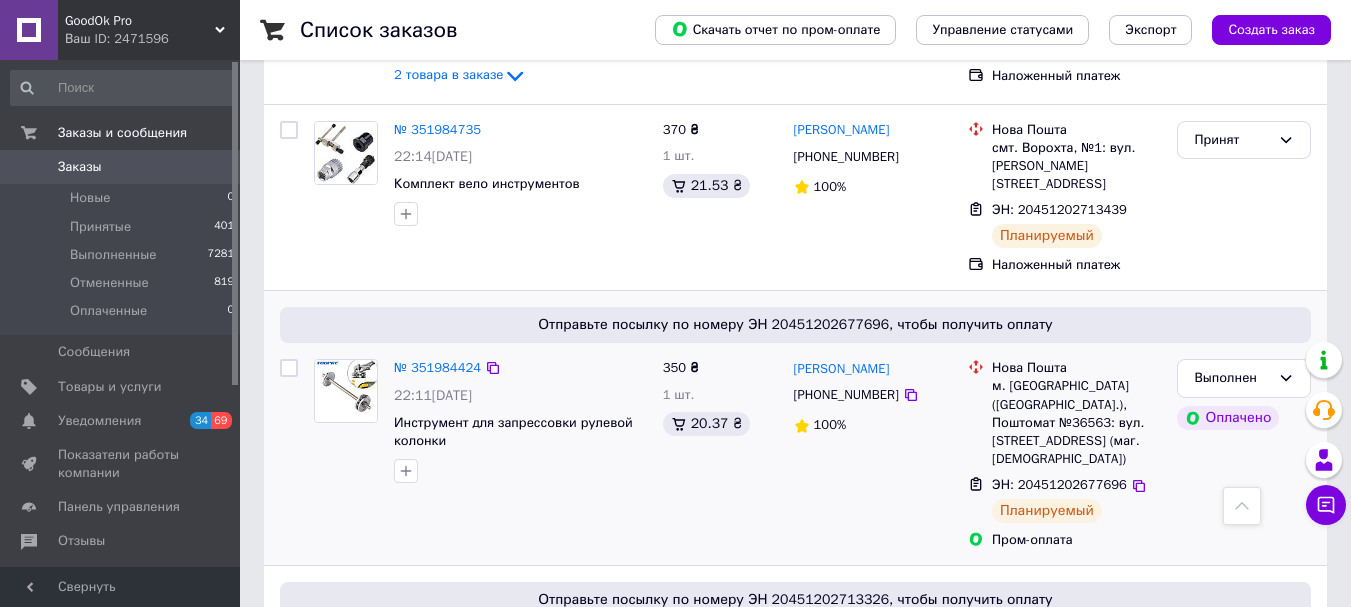 scroll, scrollTop: 260, scrollLeft: 0, axis: vertical 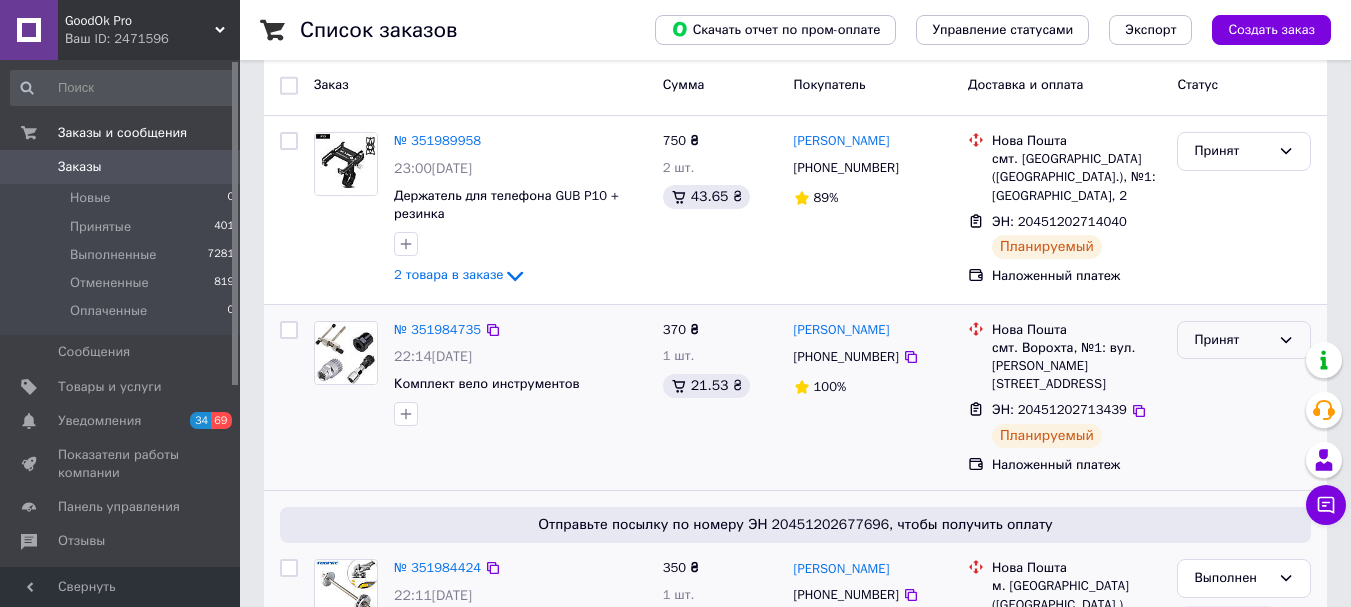 click on "Принят" at bounding box center [1232, 340] 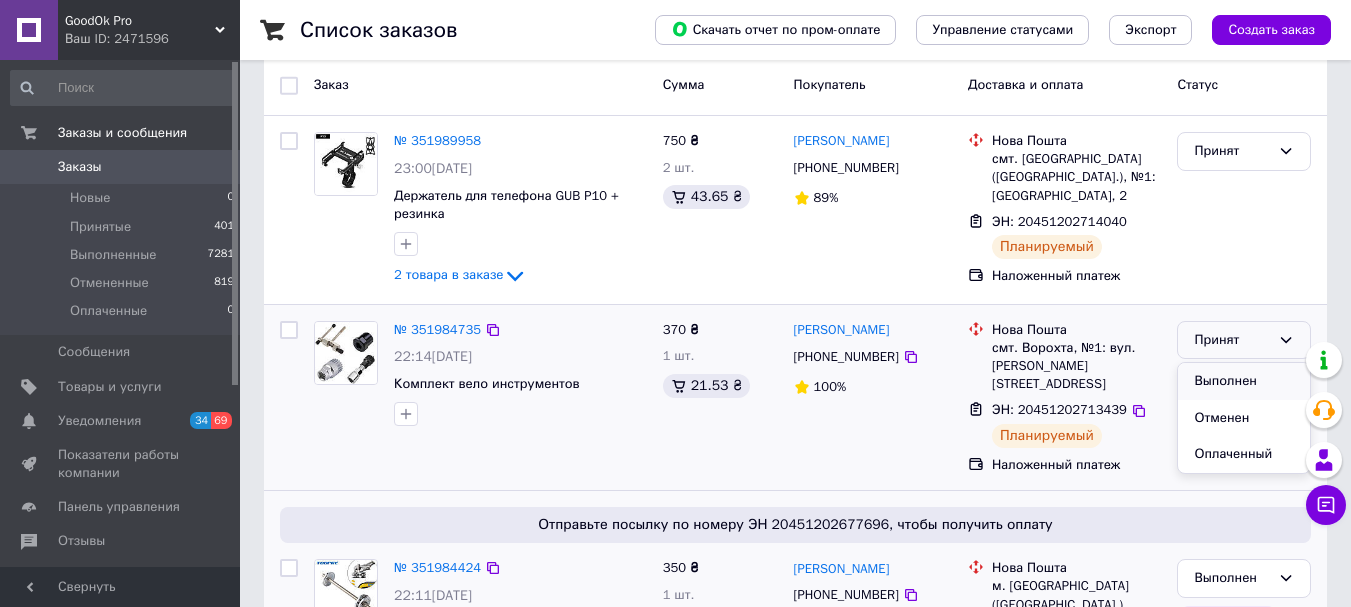 click on "Выполнен" at bounding box center [1244, 381] 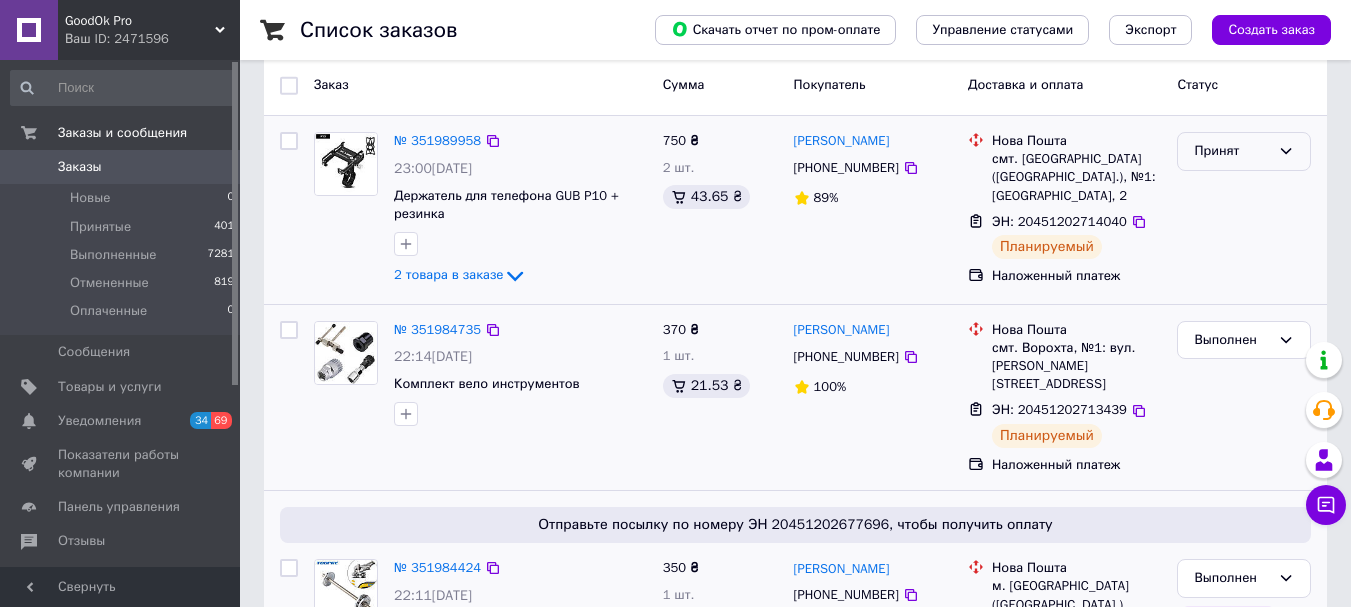click 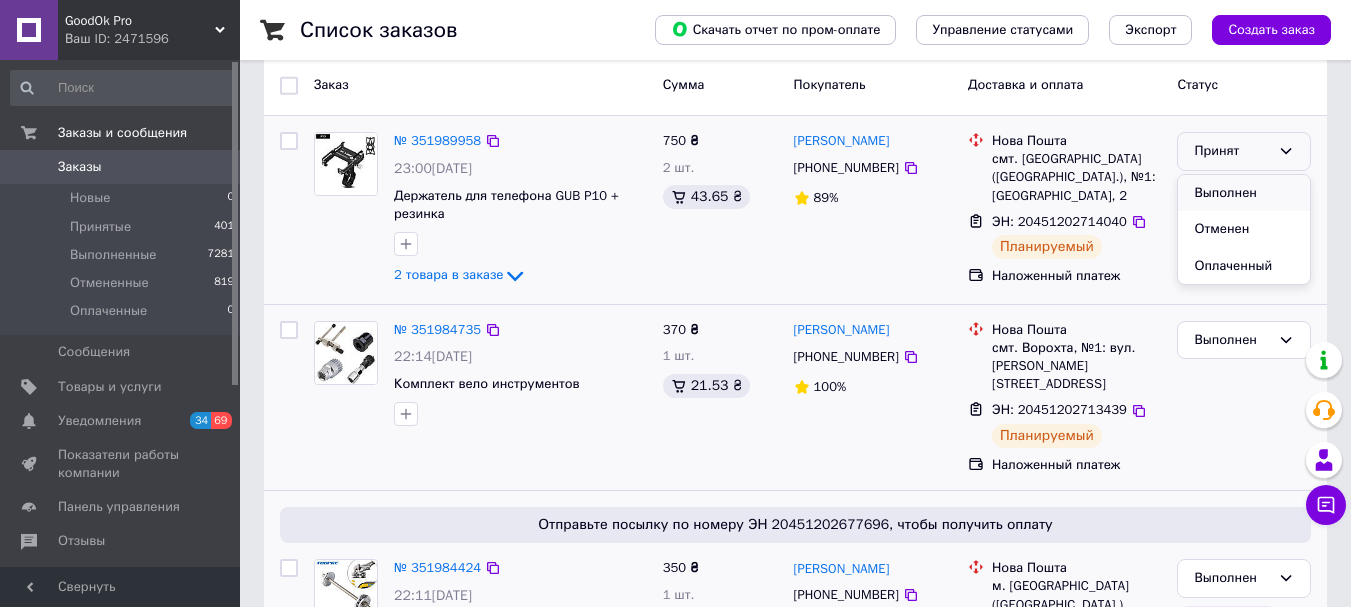click on "Выполнен" at bounding box center [1244, 193] 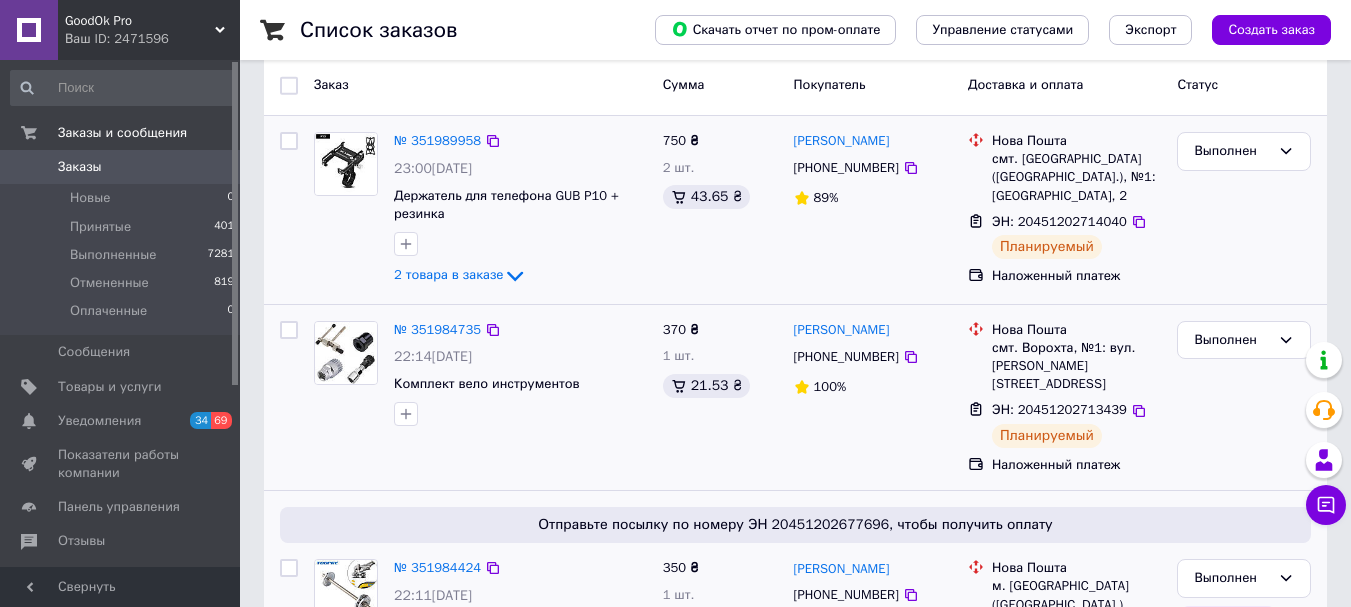 scroll, scrollTop: 0, scrollLeft: 0, axis: both 